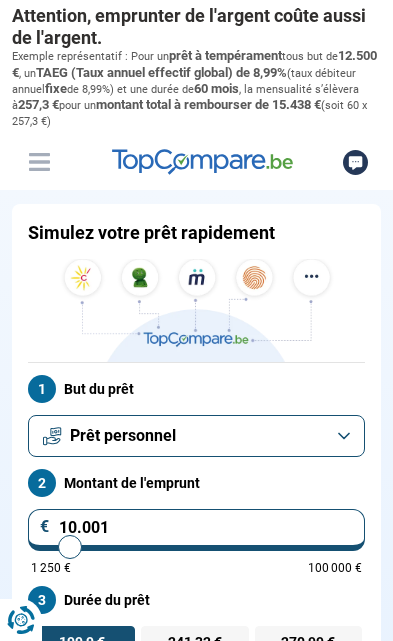 scroll, scrollTop: 0, scrollLeft: 0, axis: both 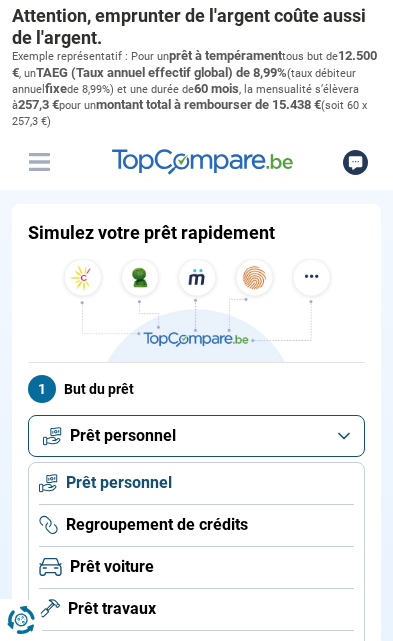 click on "Prêt voiture" 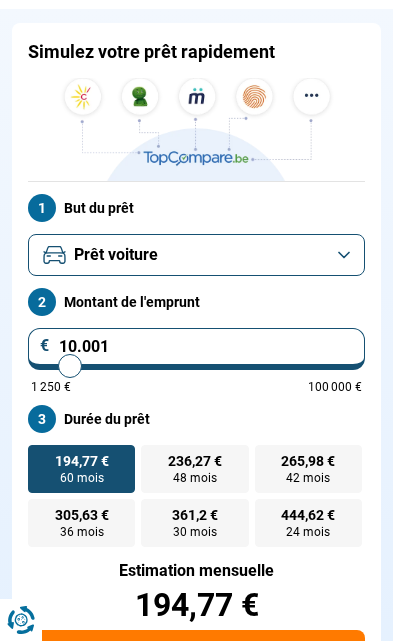 scroll, scrollTop: 197, scrollLeft: 0, axis: vertical 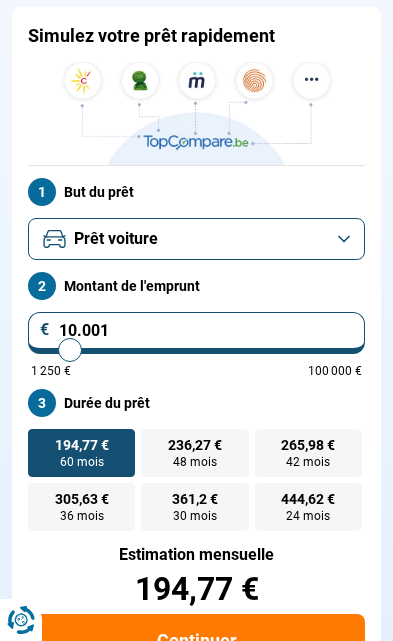 type on "12.500" 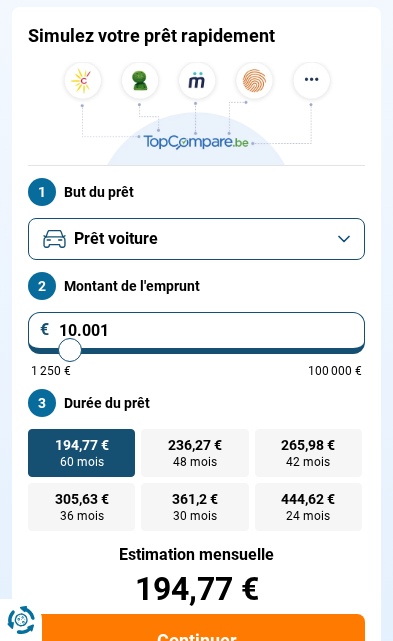 type on "12500" 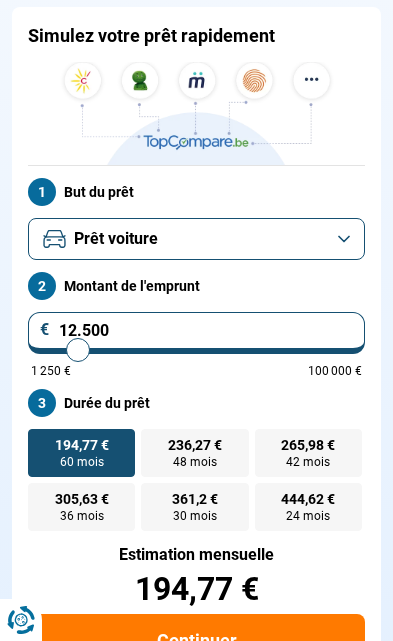 type on "13.500" 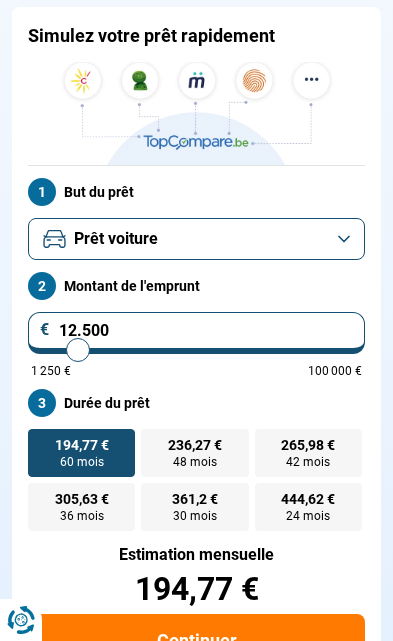 type on "13500" 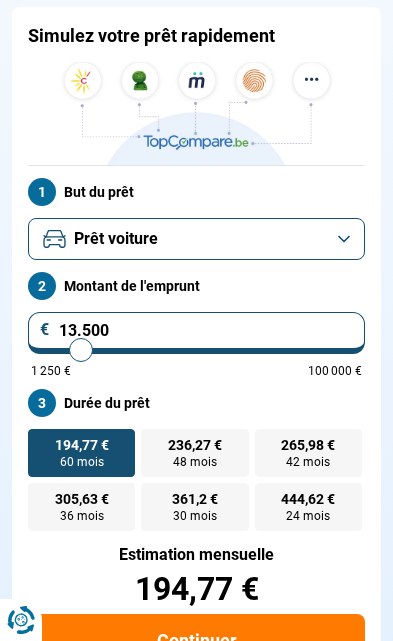 type on "14.250" 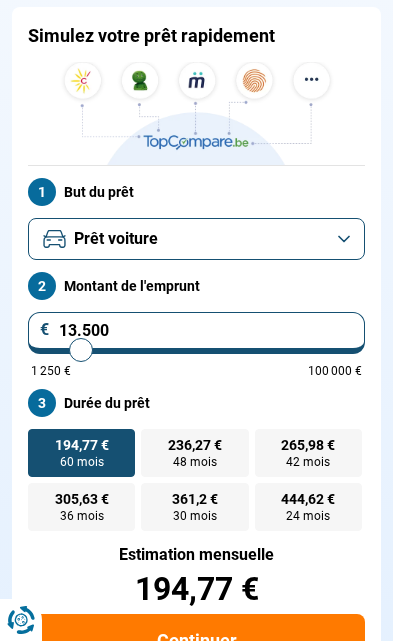 type on "14250" 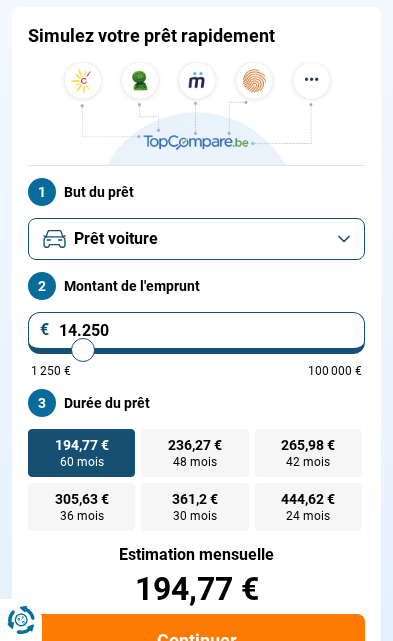 type on "15.250" 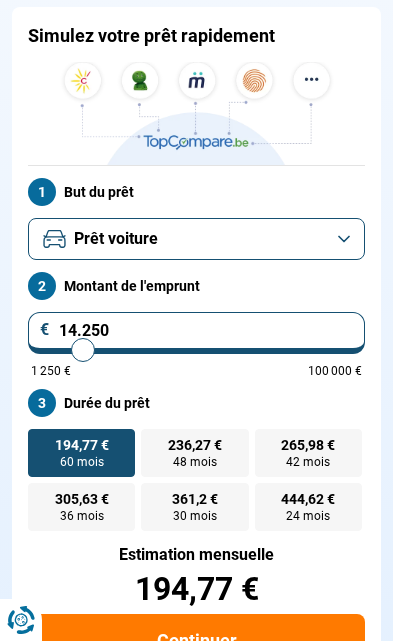 type on "15250" 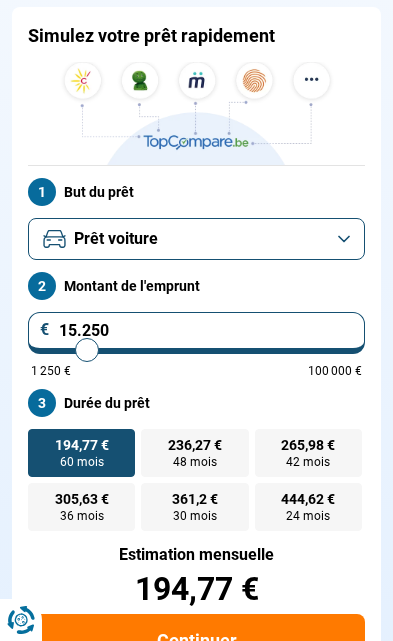 type on "15.750" 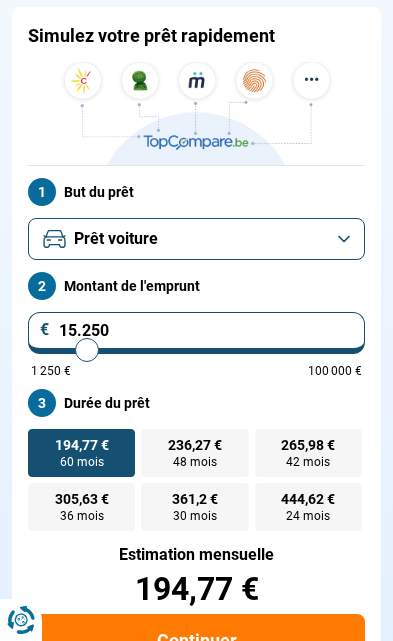 type on "15750" 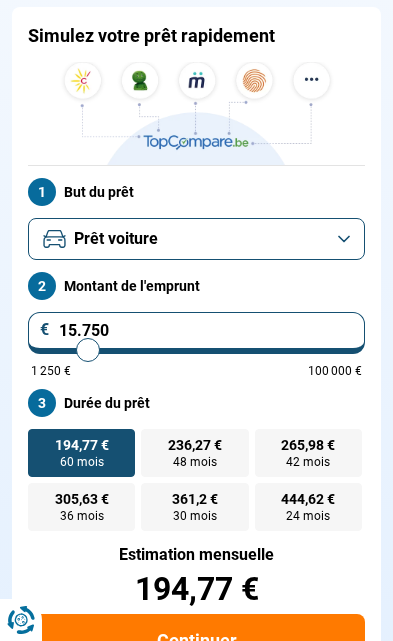 type on "16.750" 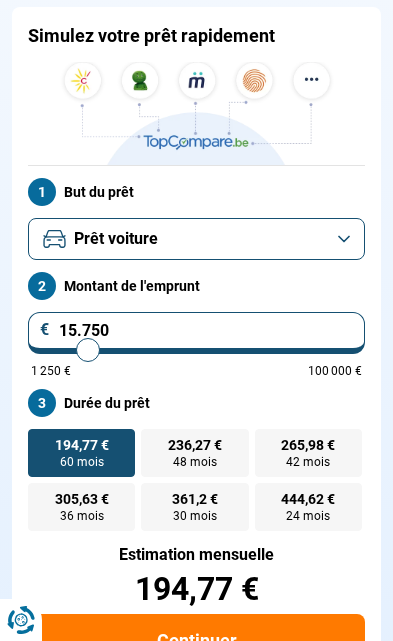 type on "16750" 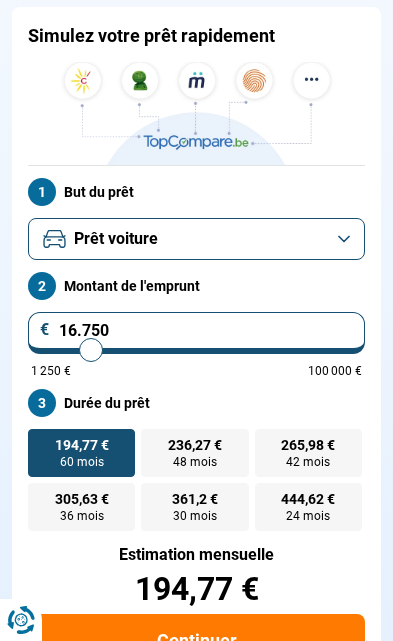 type on "18.000" 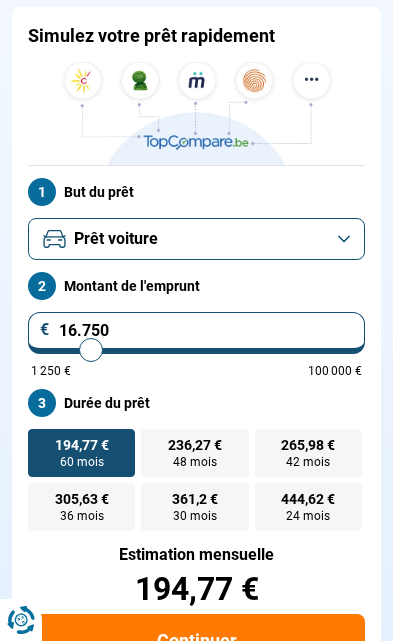 type on "18000" 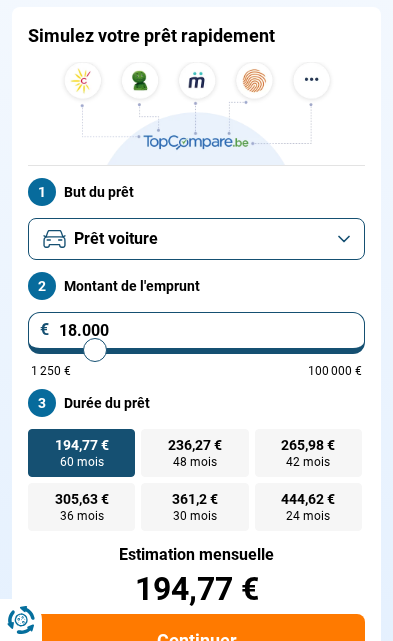 type on "19.000" 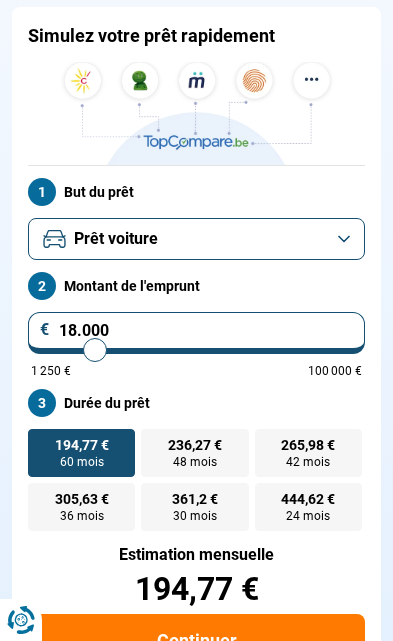 type on "19000" 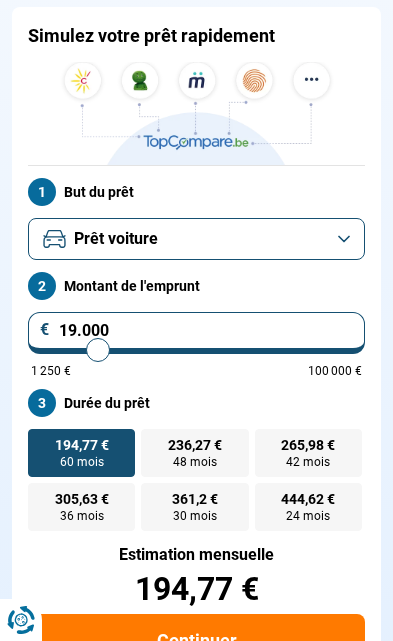 type on "20.250" 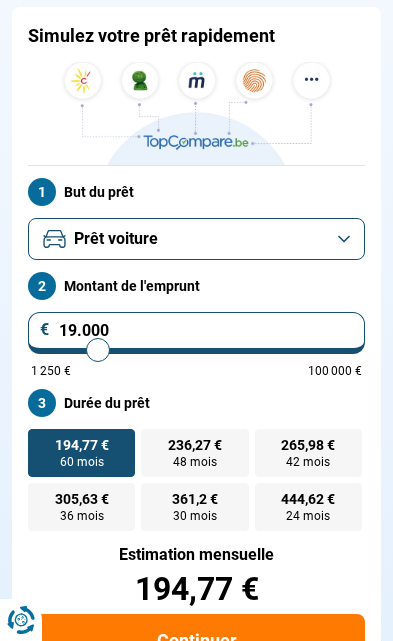 type on "20250" 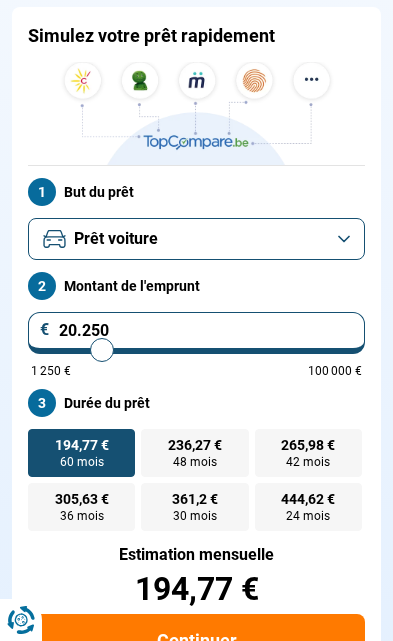 type on "21.250" 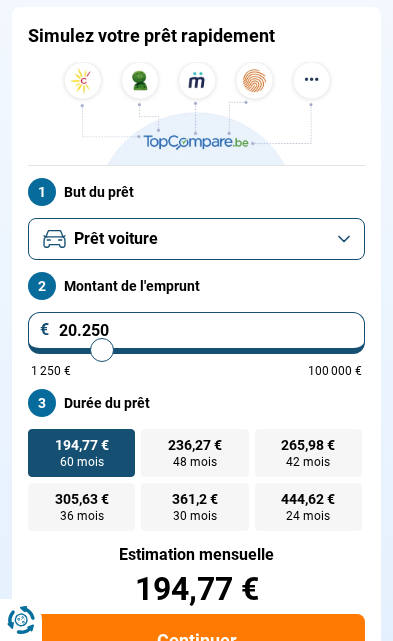 type on "21250" 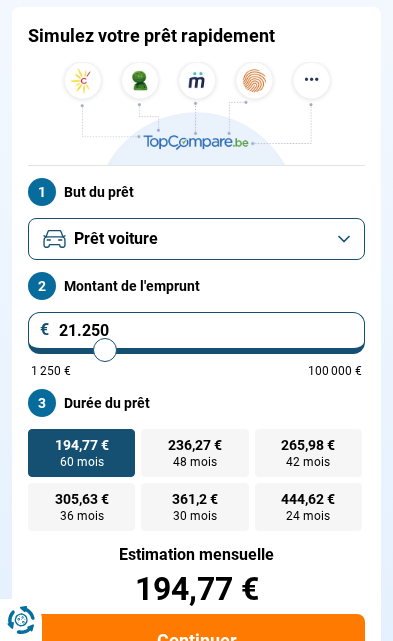 type on "22.000" 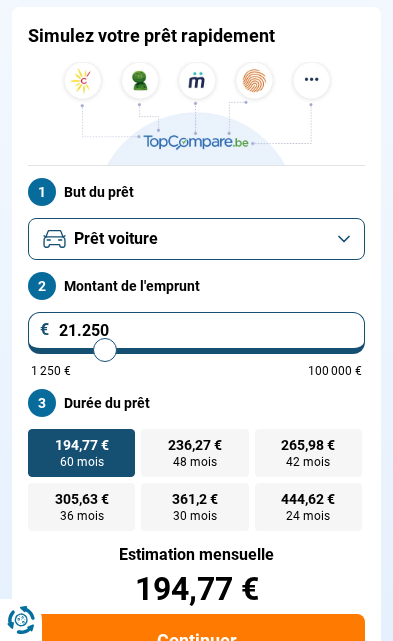 type on "22000" 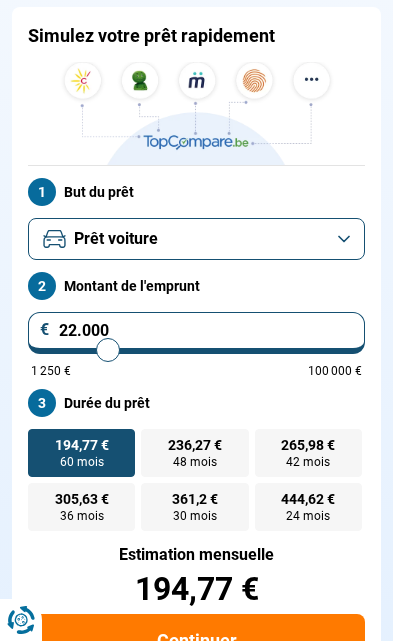 type on "22.500" 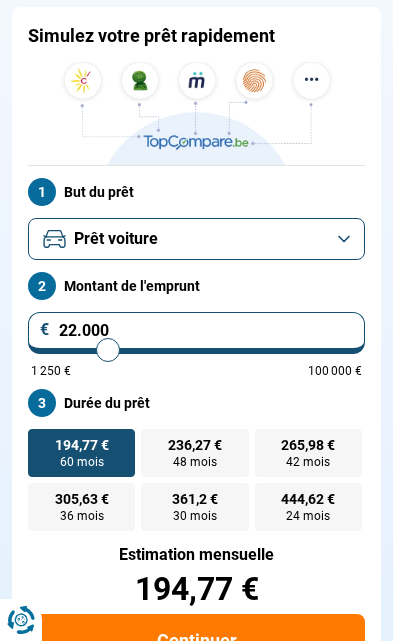 type on "22500" 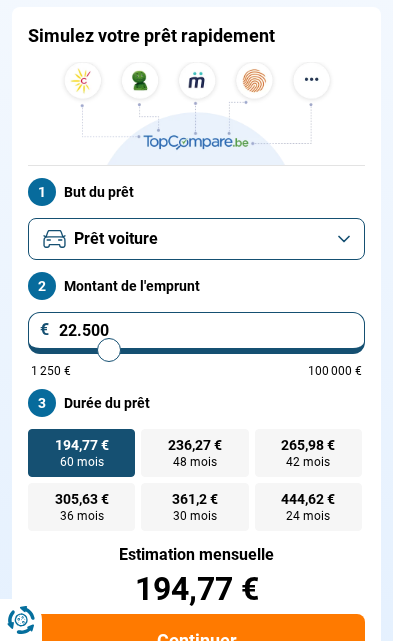 type on "23.000" 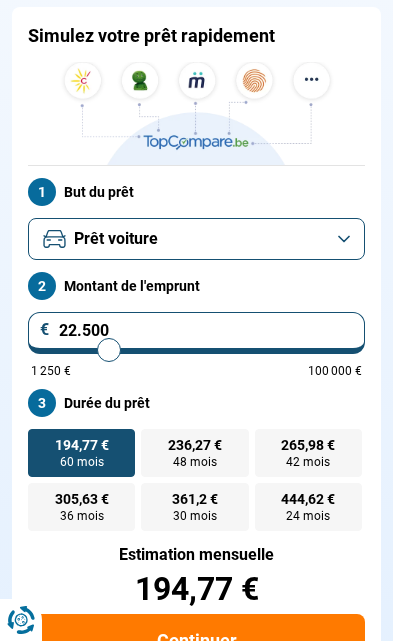 type on "23000" 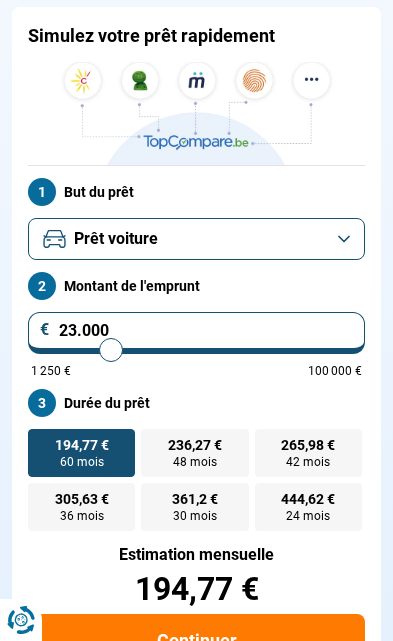 type on "23.250" 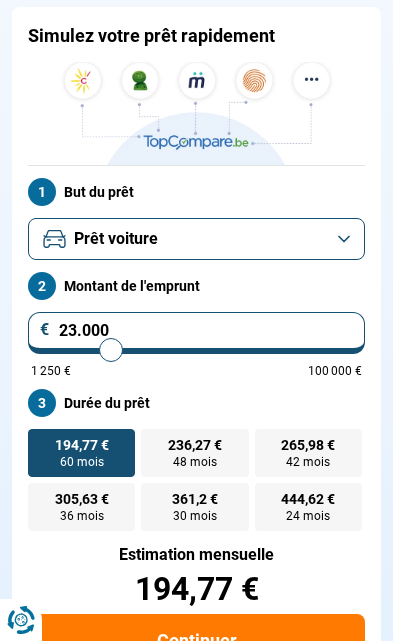 type on "23250" 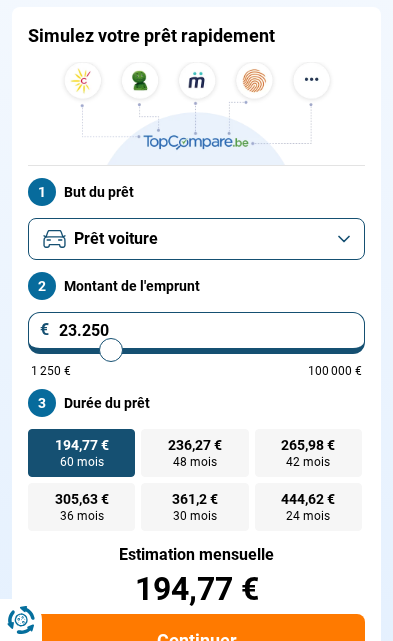 type on "23.500" 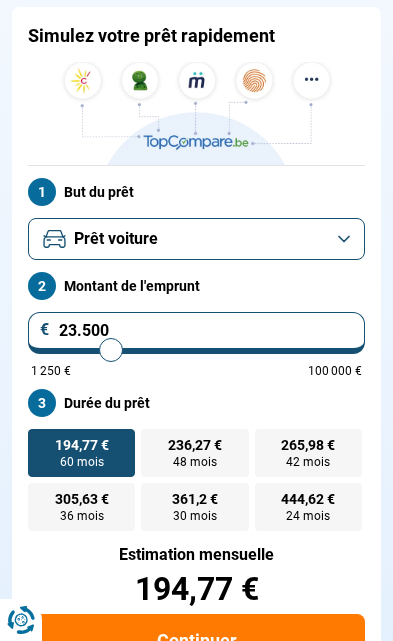 type on "23500" 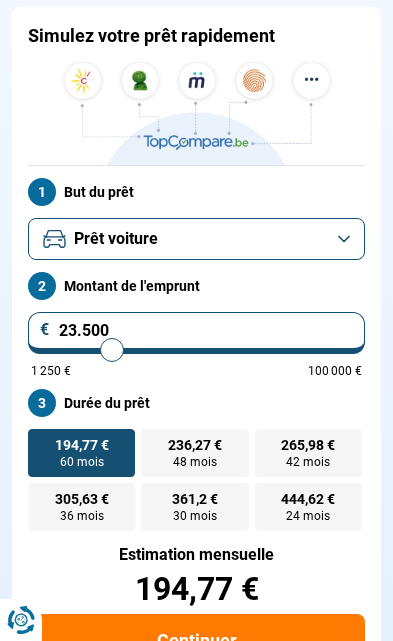 type on "23.750" 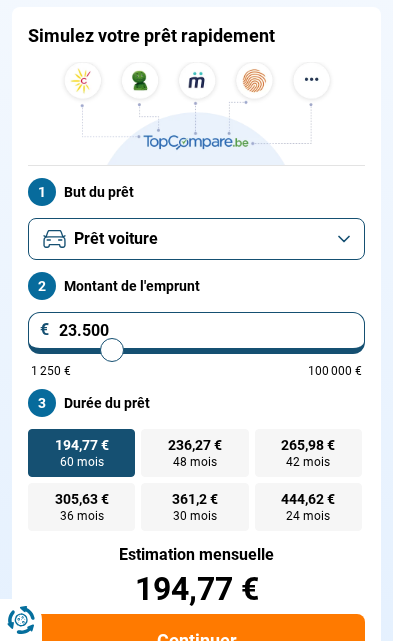 type on "23750" 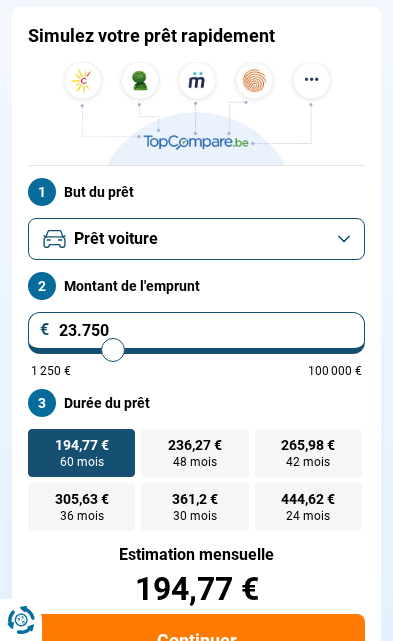 type on "24.250" 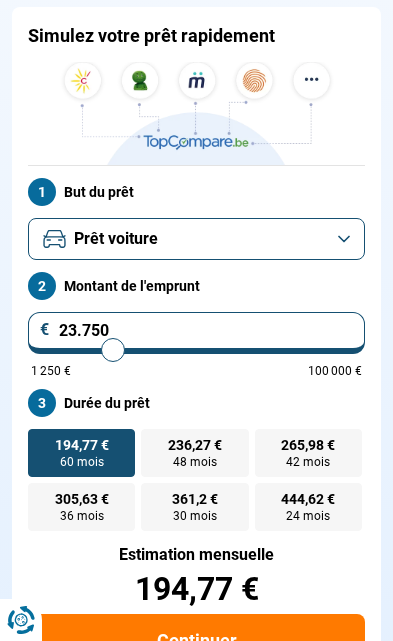 type on "24250" 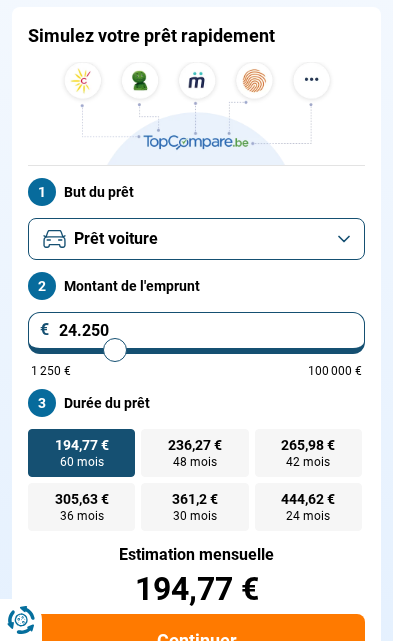 type on "24.500" 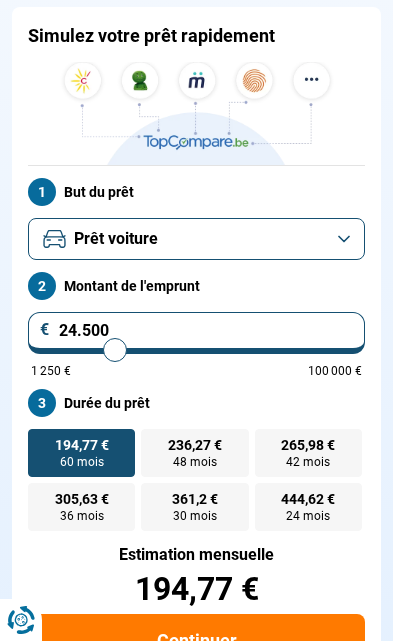 type on "24.750" 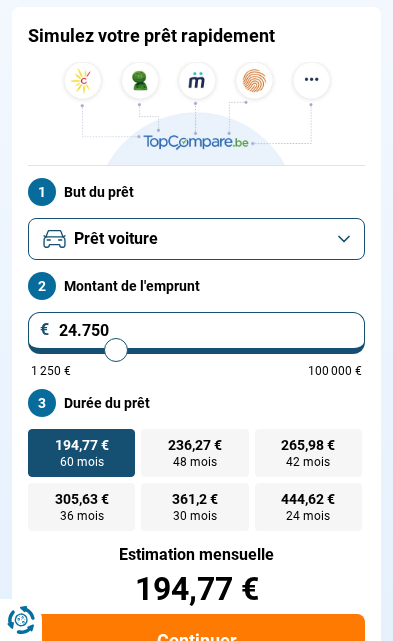 type on "25.250" 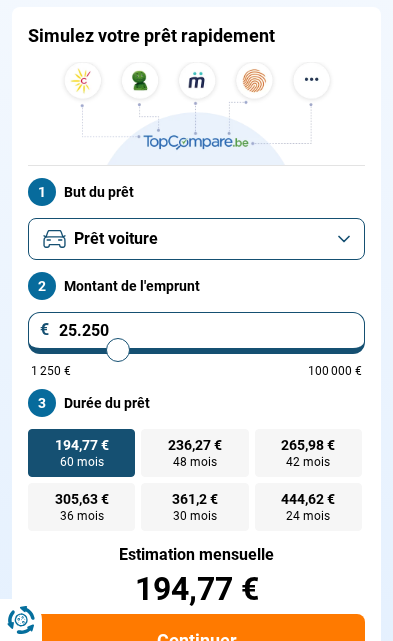 type on "25.500" 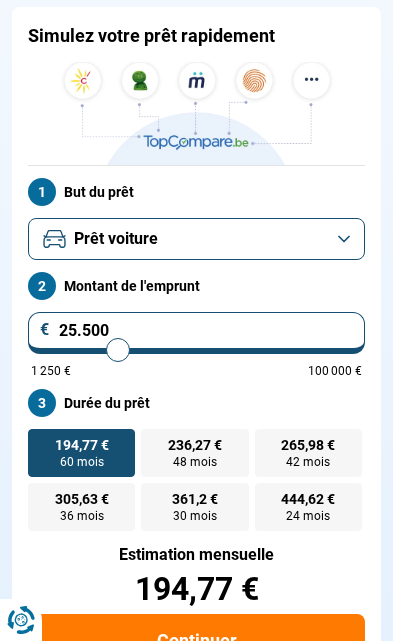 type on "25.750" 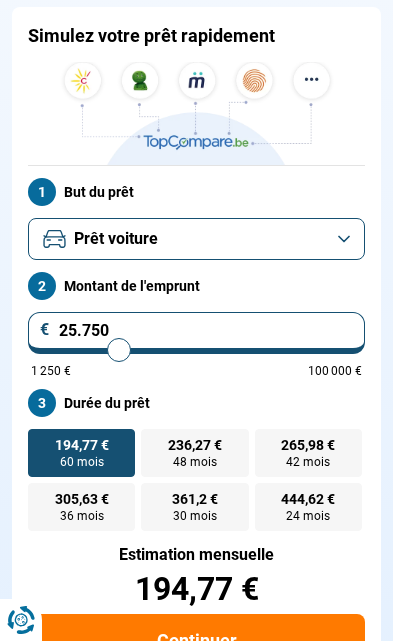 type on "25.250" 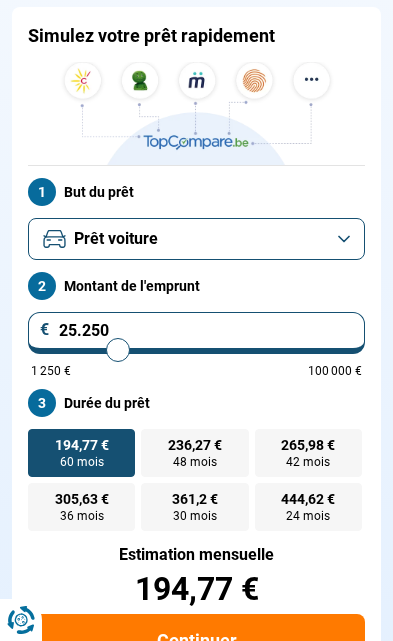 type on "23.750" 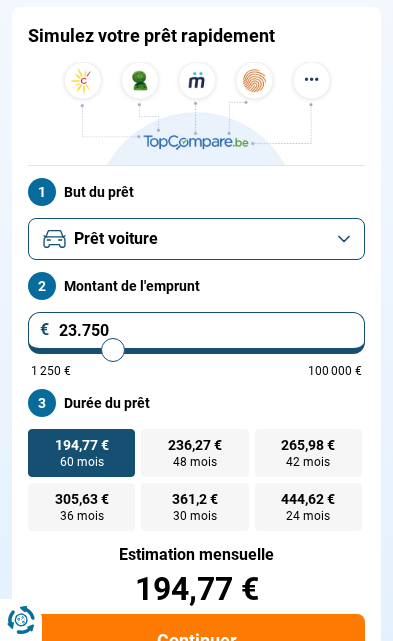 type on "22.500" 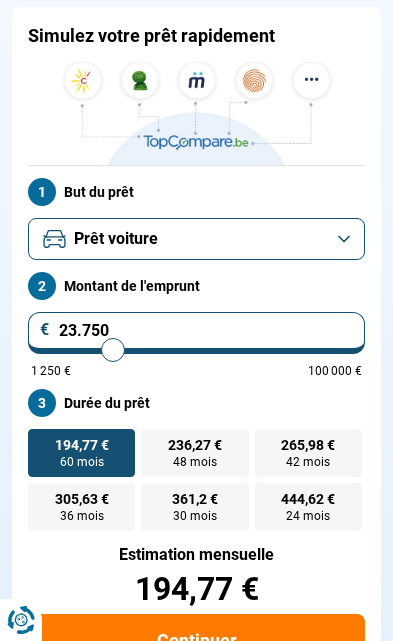 type on "22500" 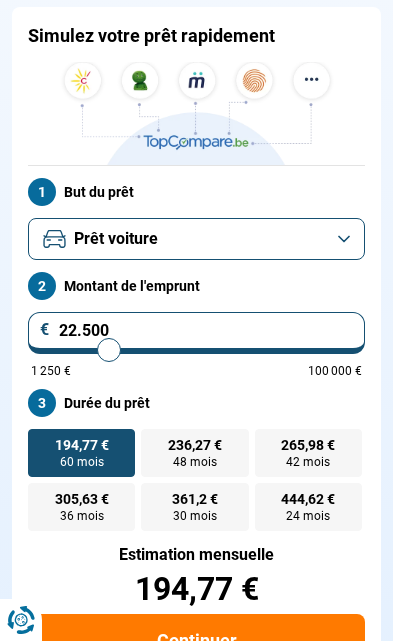 type on "21.250" 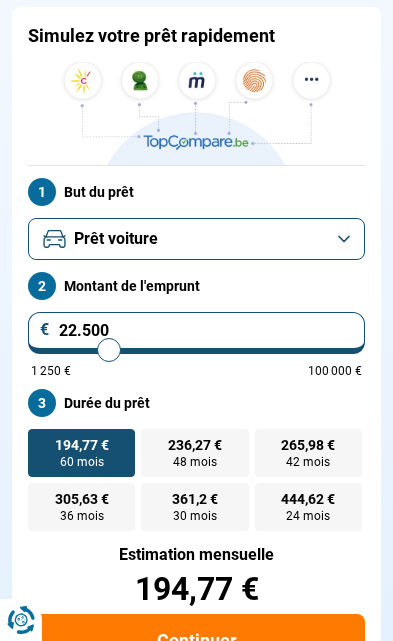 type on "21250" 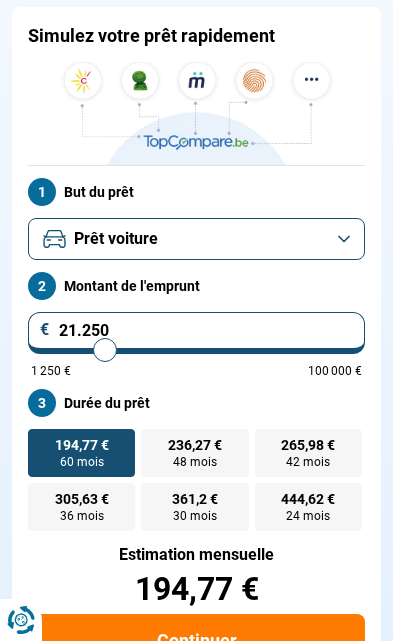 type on "20.750" 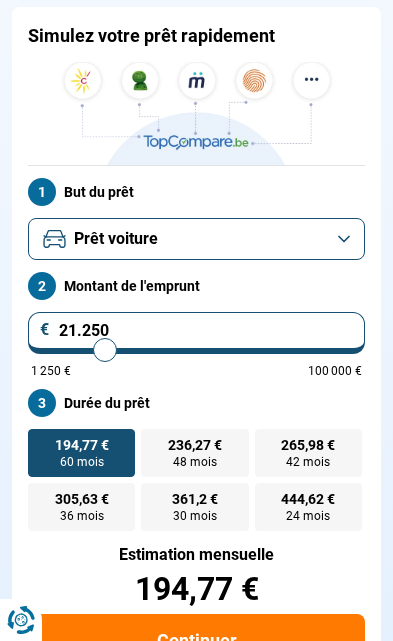type on "20750" 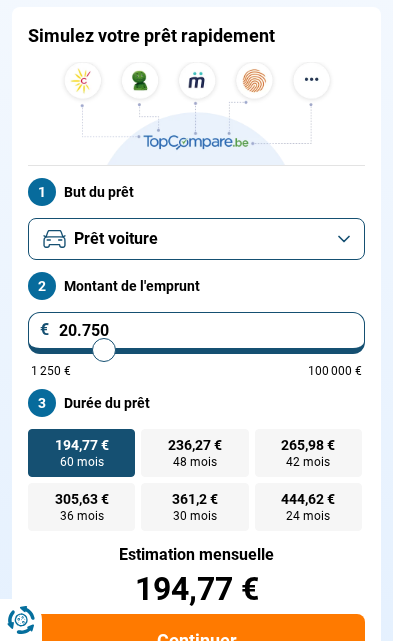 type on "20.000" 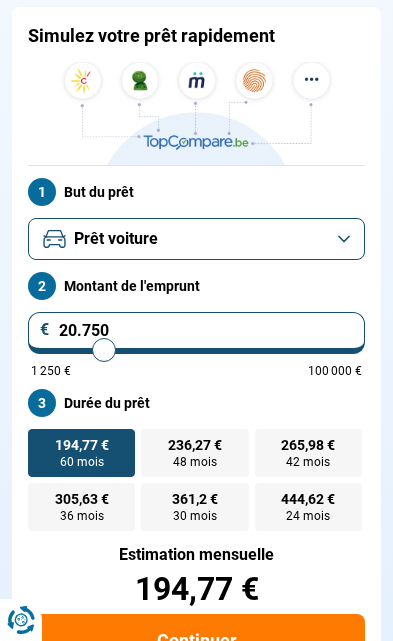 type on "20000" 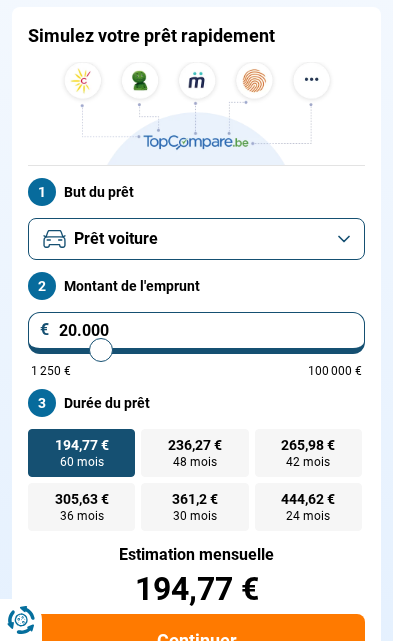 type on "19.750" 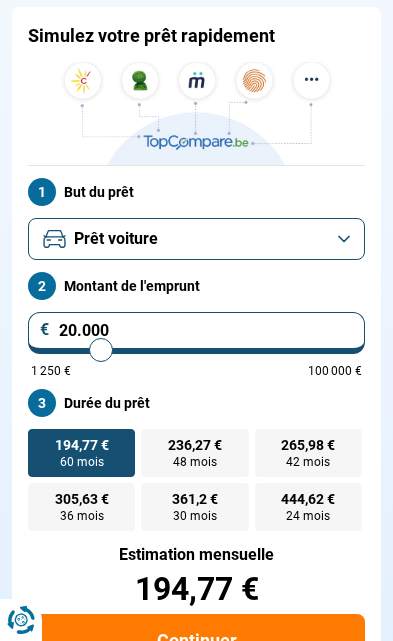 type on "19750" 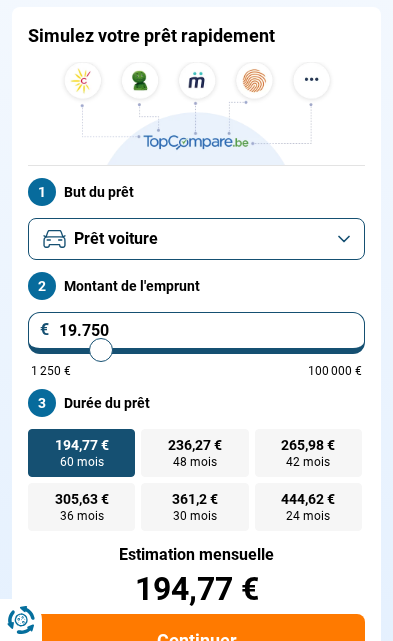 type on "19.500" 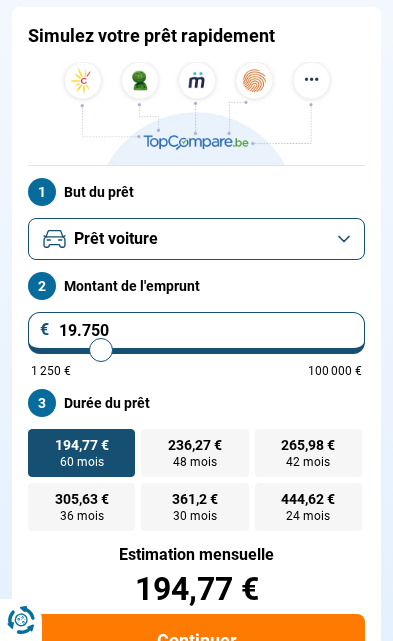 type on "19500" 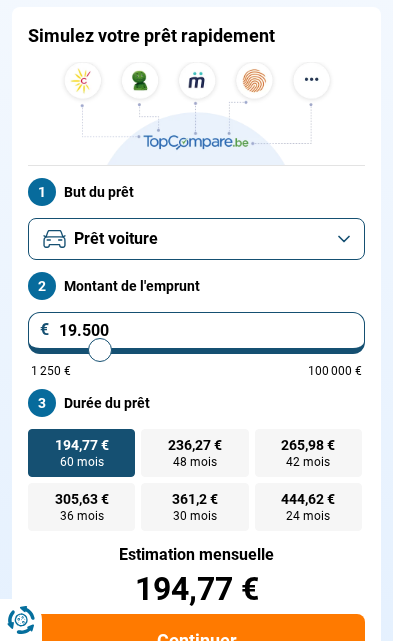 type on "19.000" 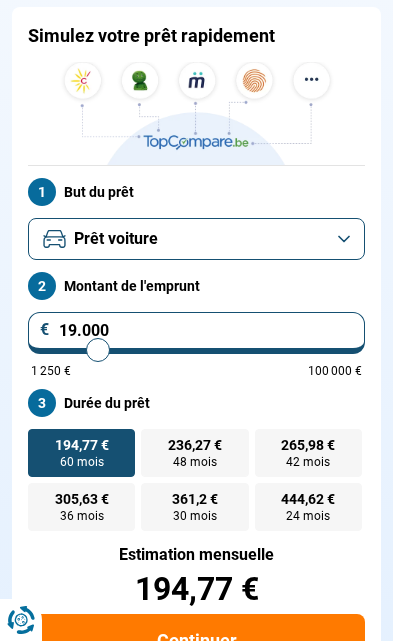 type on "19000" 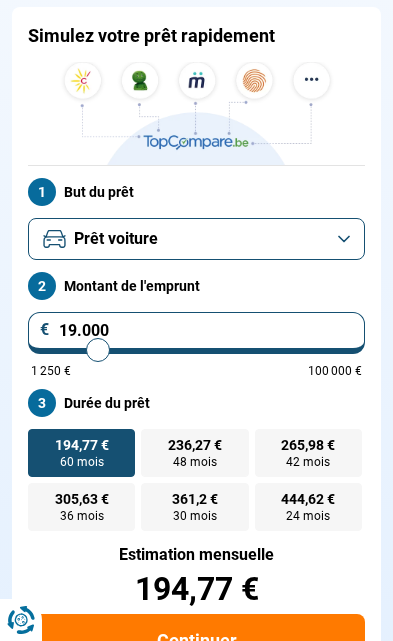 radio on "false" 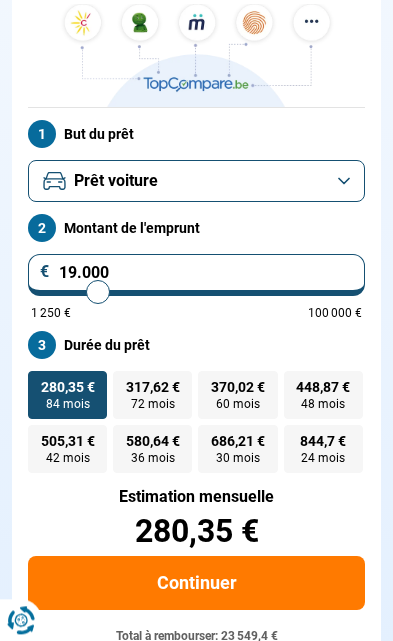 scroll, scrollTop: 255, scrollLeft: 0, axis: vertical 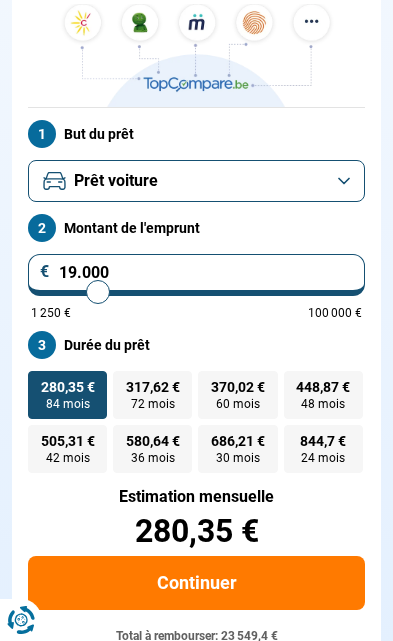 type on "17.000" 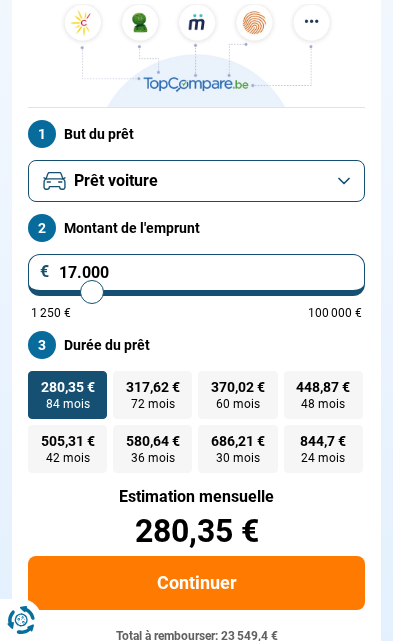 type on "17.250" 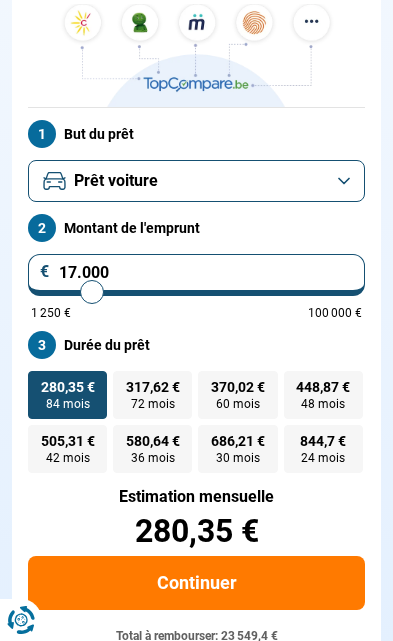 type on "17250" 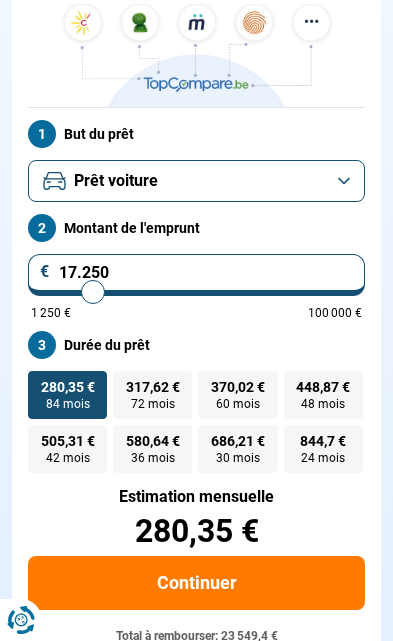 type on "16.500" 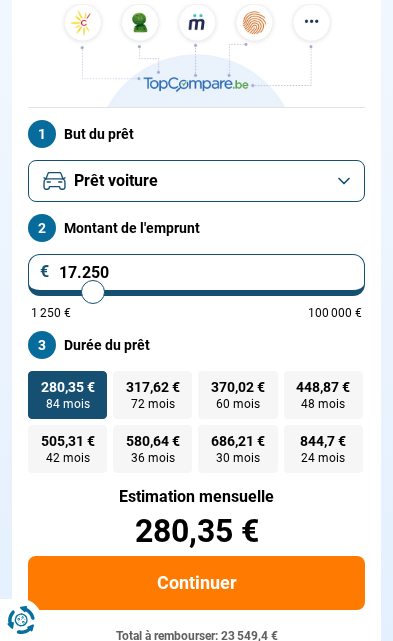 type on "16500" 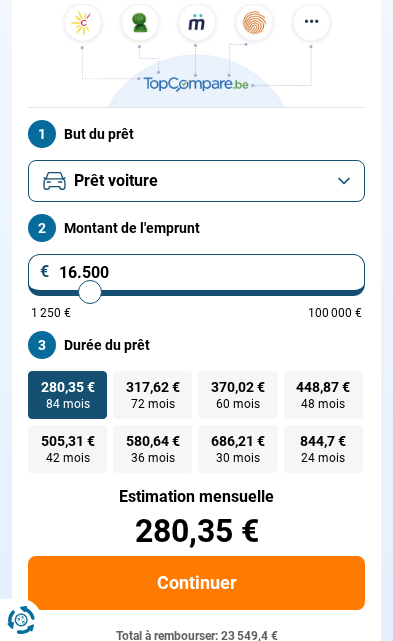 type on "16.250" 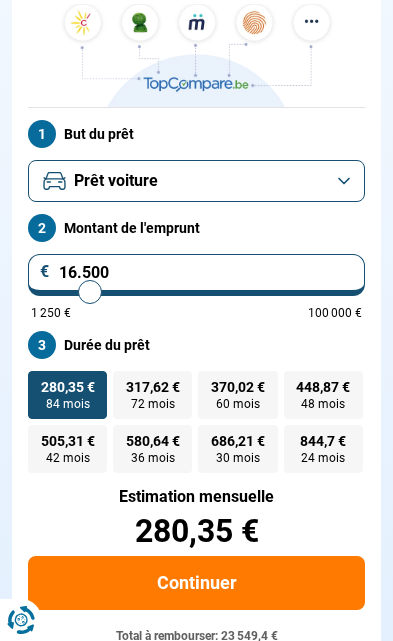 type on "16250" 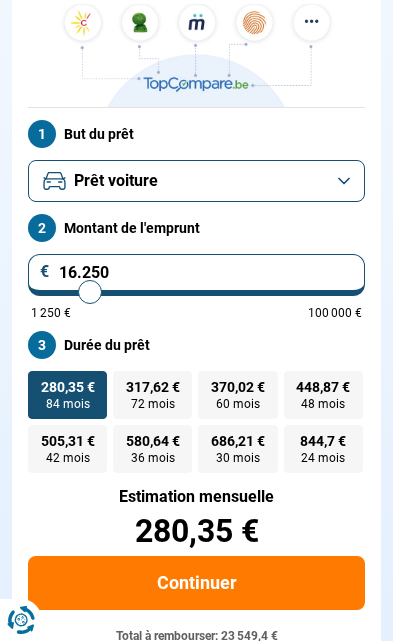 type on "15.750" 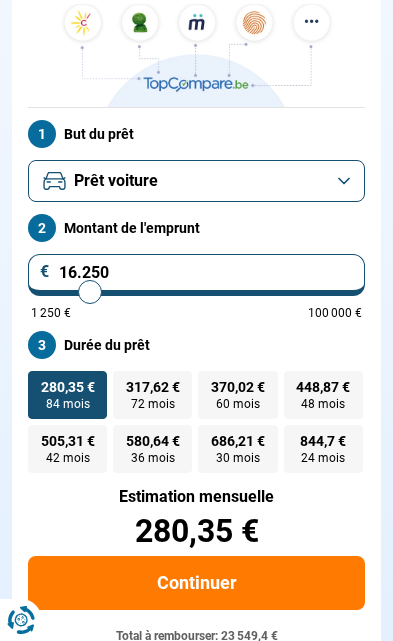 type on "15750" 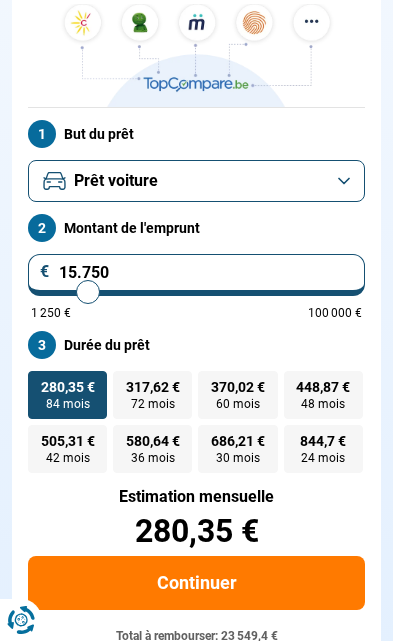 type on "15.500" 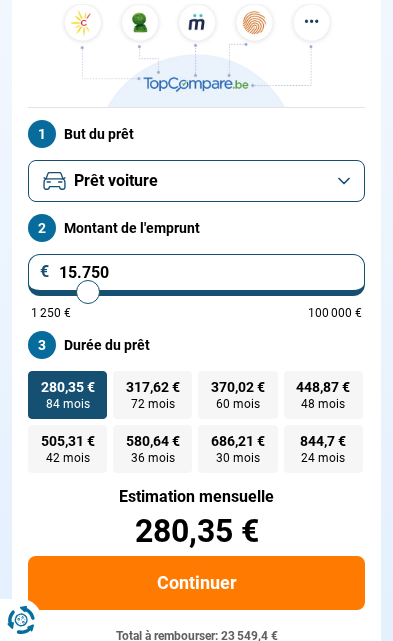 type on "15500" 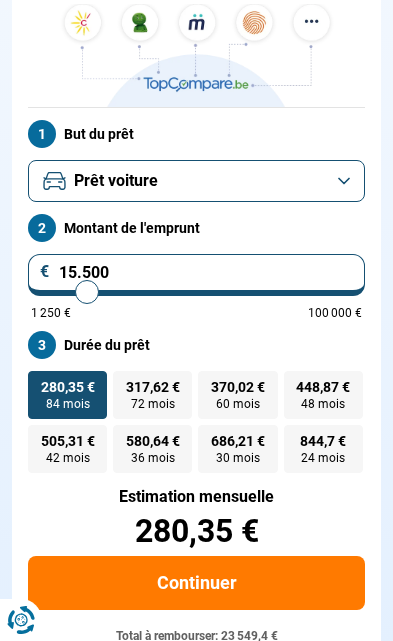 type on "15.250" 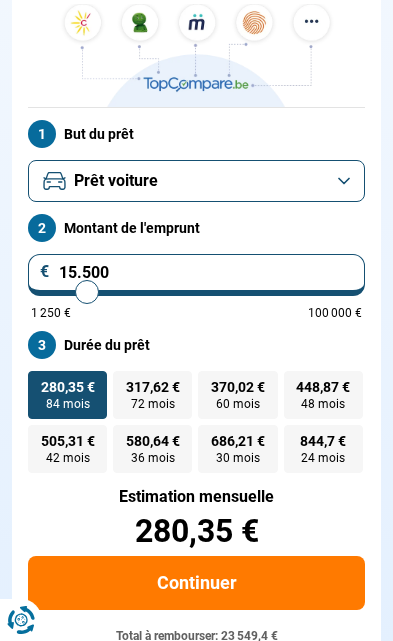 type on "15250" 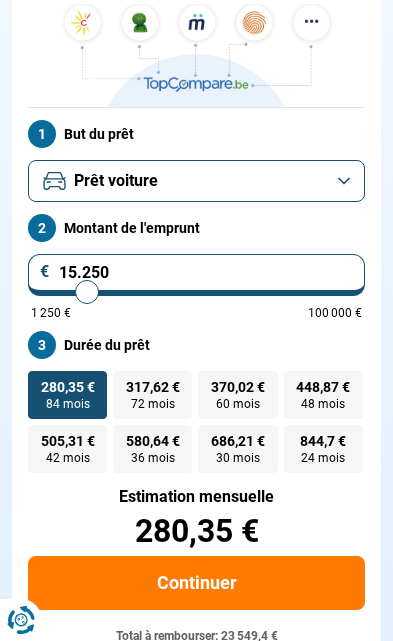 type on "15.000" 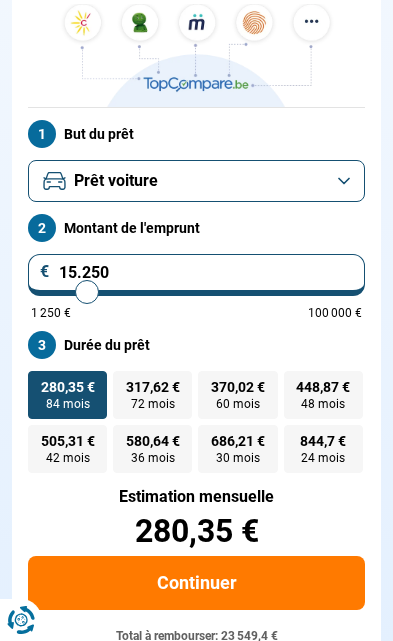 type on "15000" 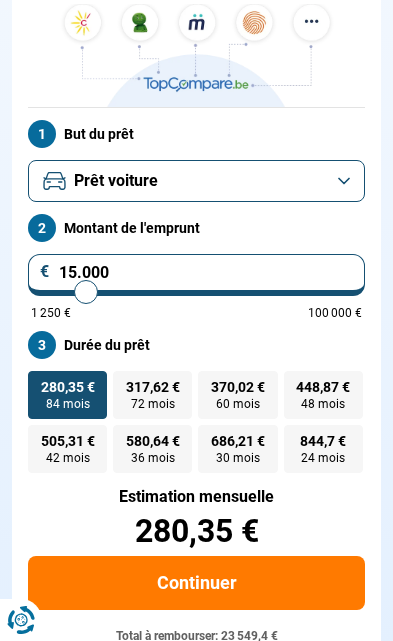 type on "14.500" 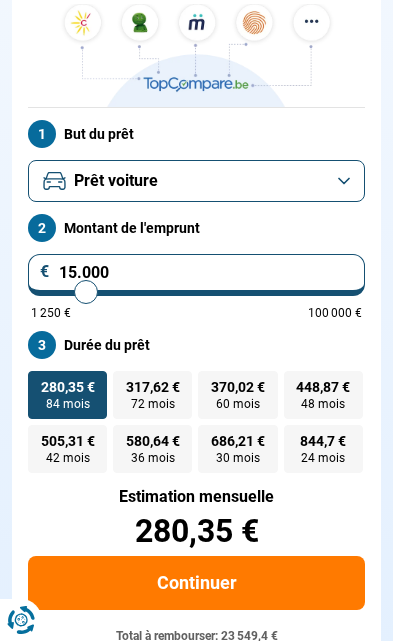type on "14500" 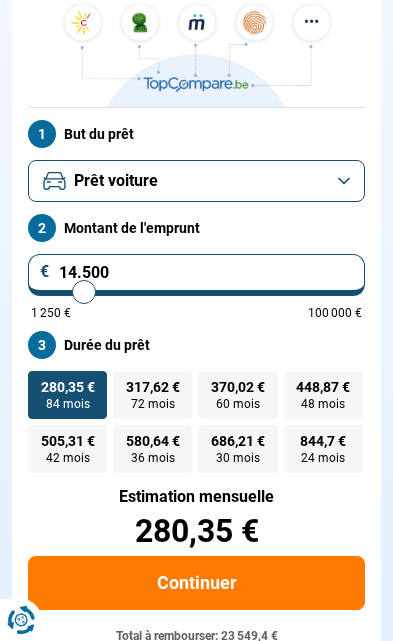 type on "14.250" 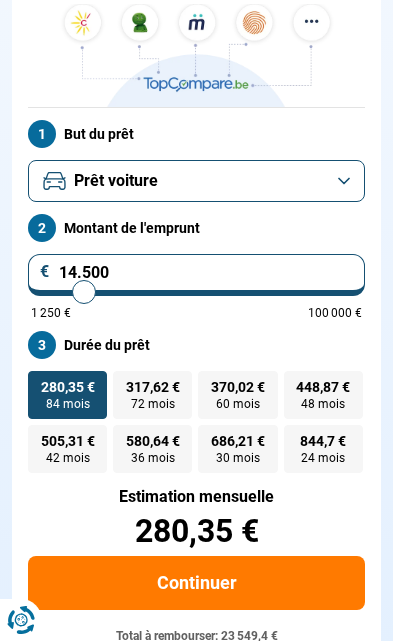 type on "14250" 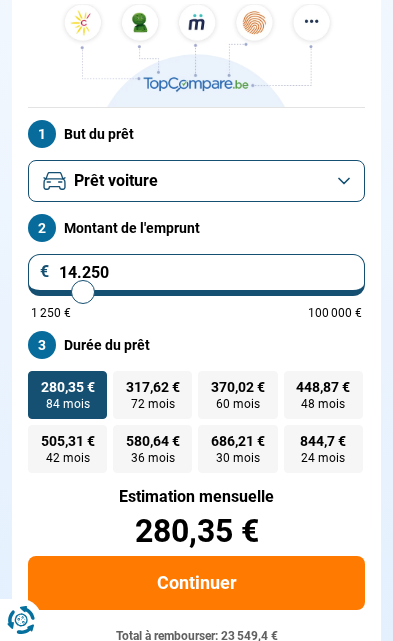 type on "14.000" 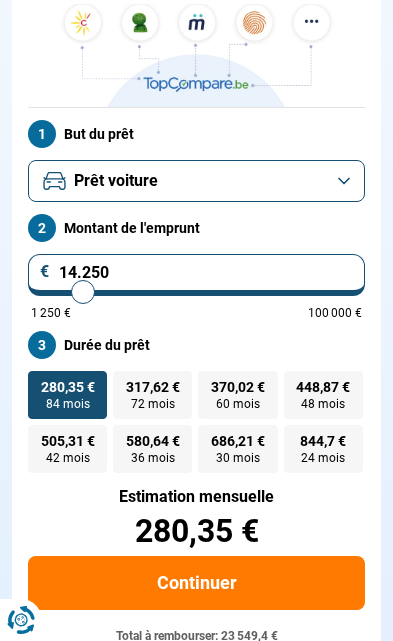 type on "14000" 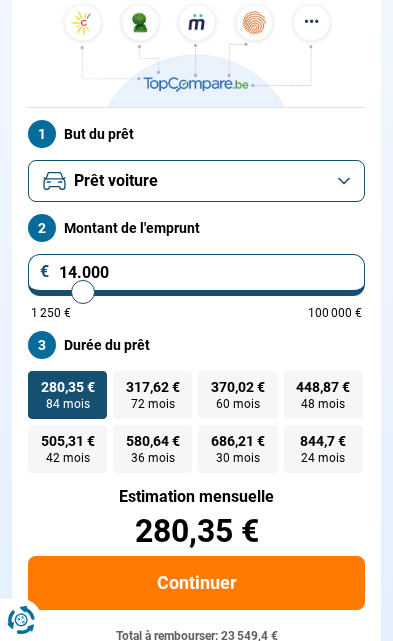 type on "13.500" 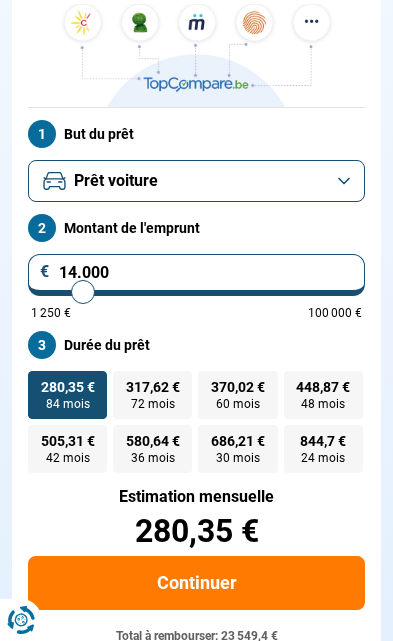 type on "13500" 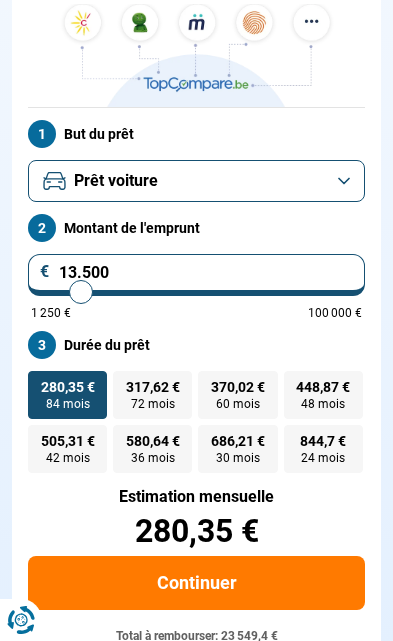 type on "13.250" 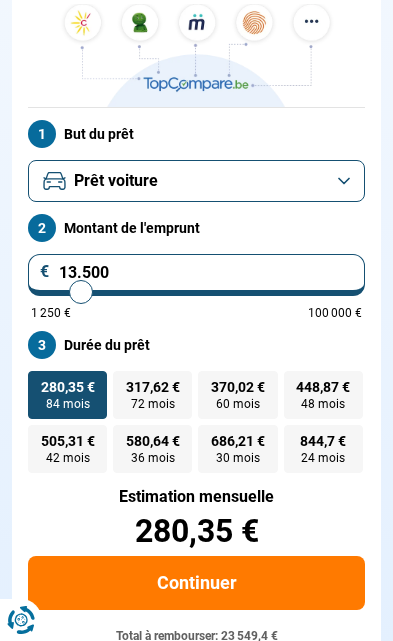 type on "13250" 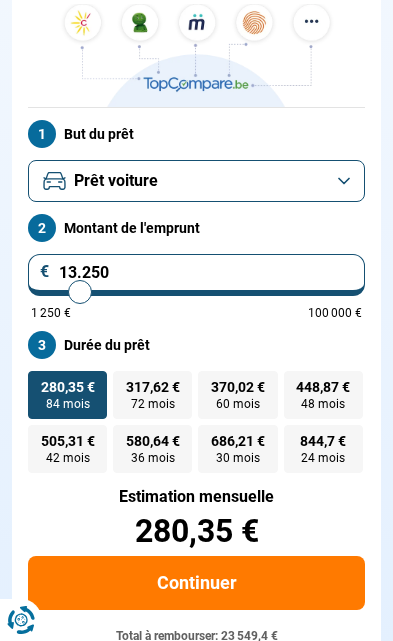 type on "13.000" 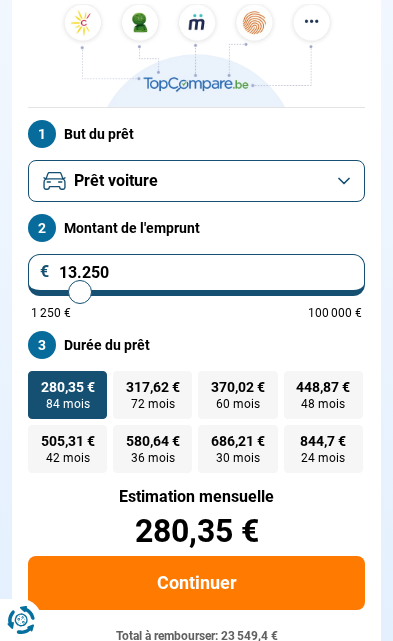 type on "13000" 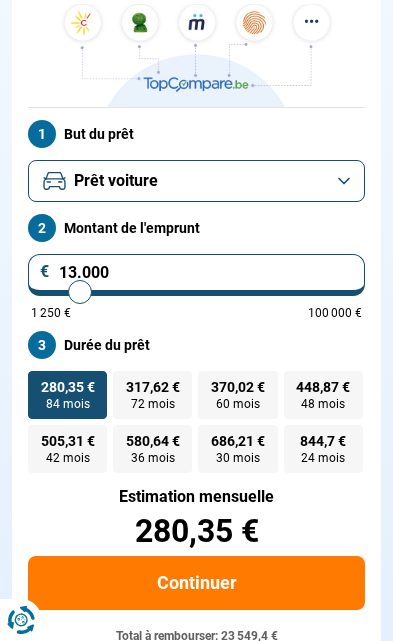 type on "12.750" 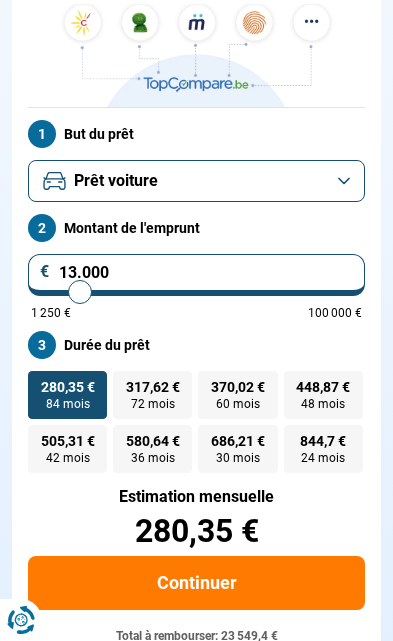 type on "12750" 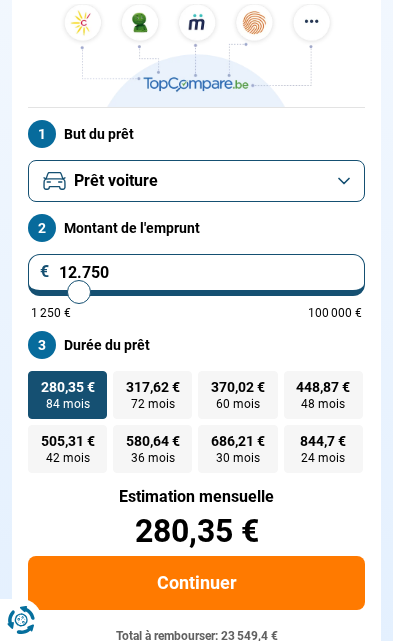 type on "12.250" 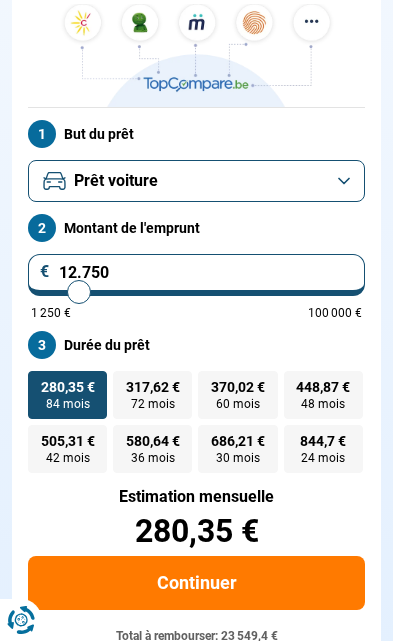 type on "12250" 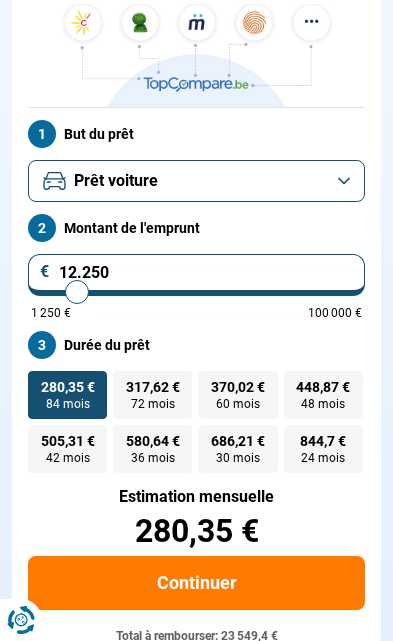 type on "12.000" 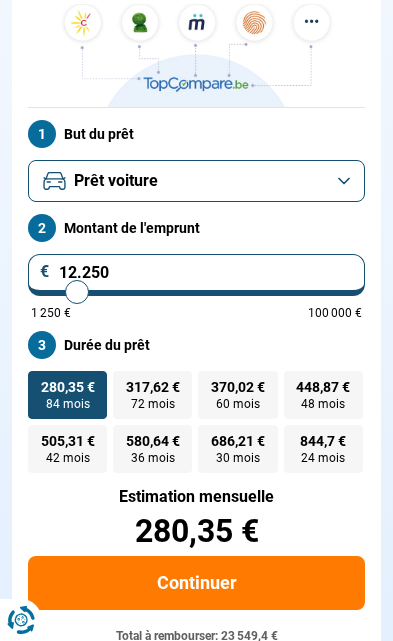 type on "12000" 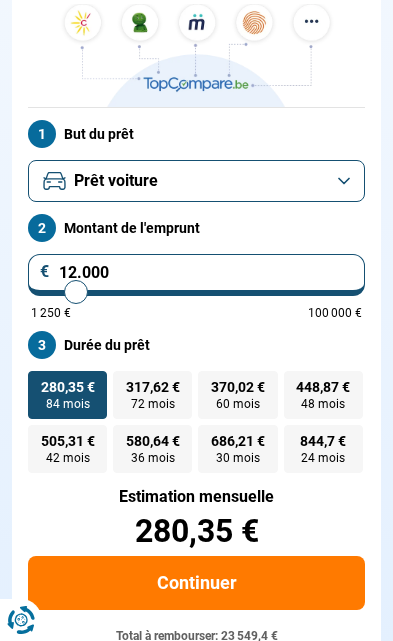 type on "11.750" 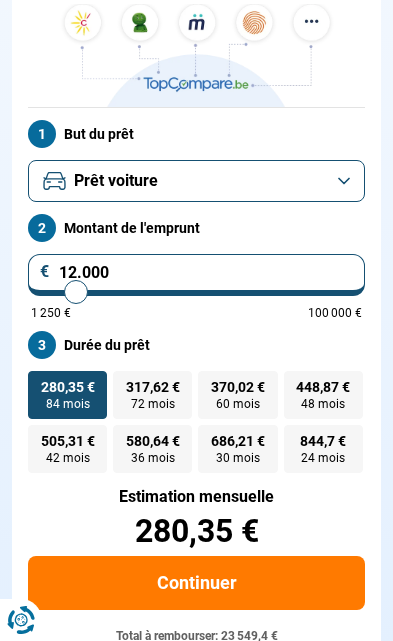 type on "11750" 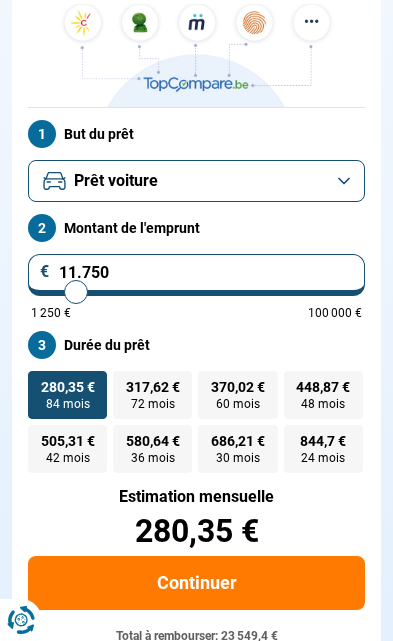 type on "11.500" 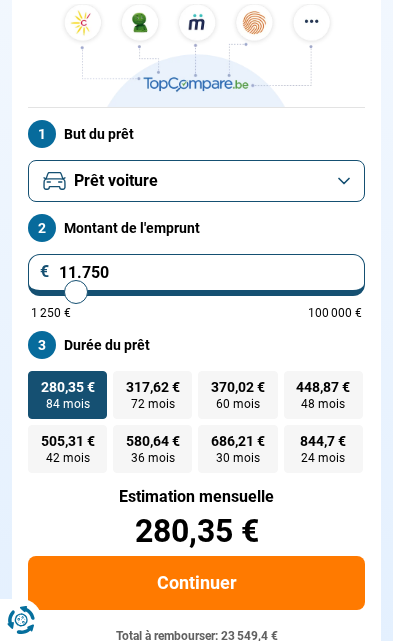 type on "11500" 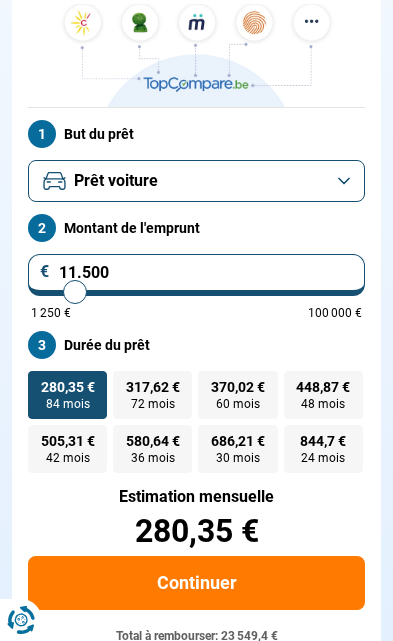 type on "11.000" 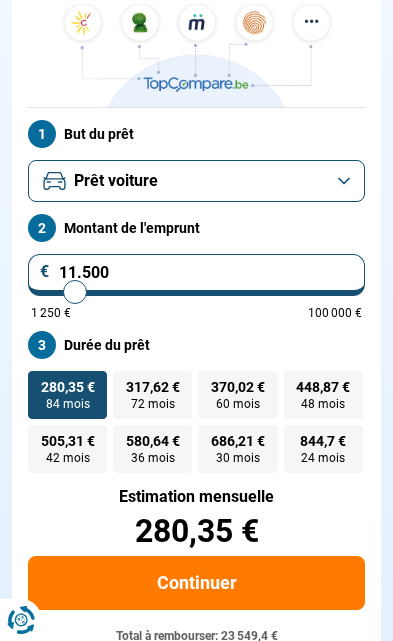 type on "11000" 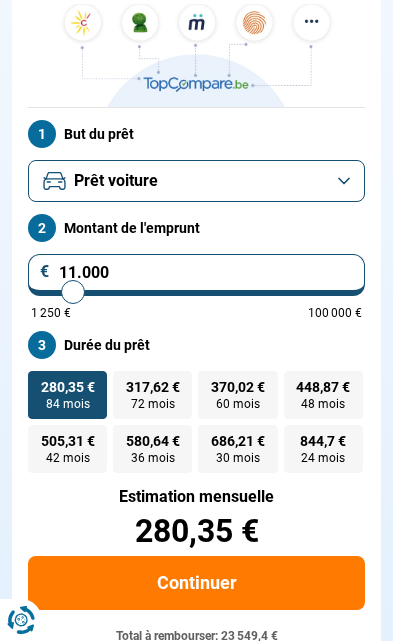 type on "10.750" 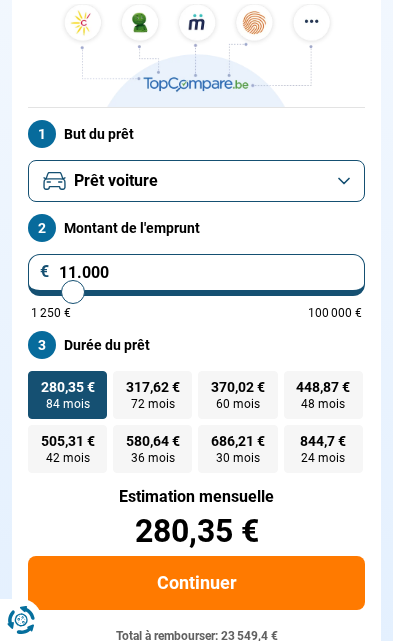 type on "10750" 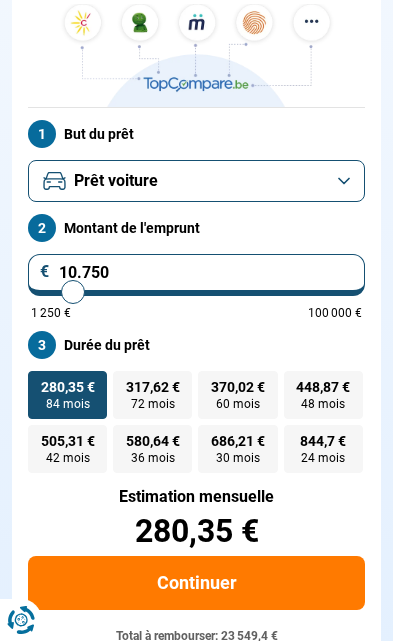 type on "10.500" 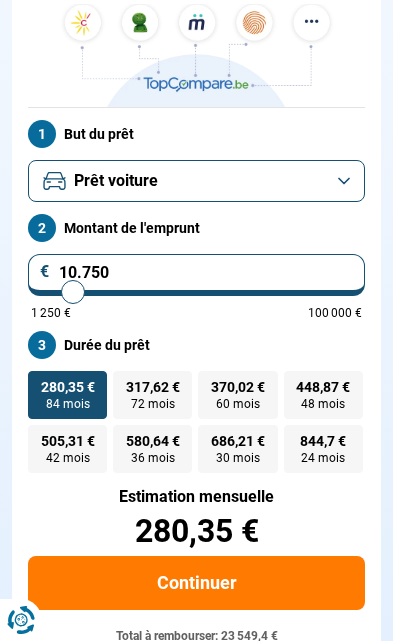 type on "10500" 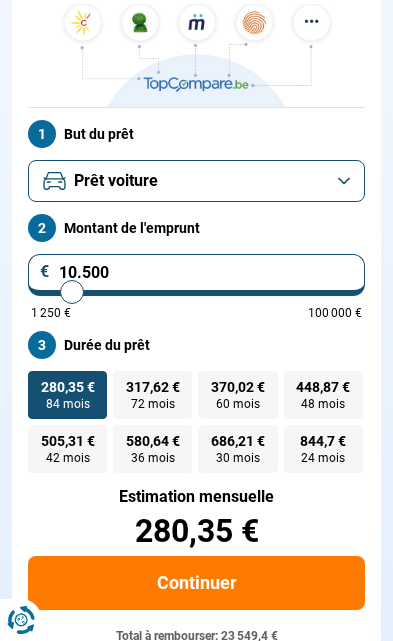 type on "10.750" 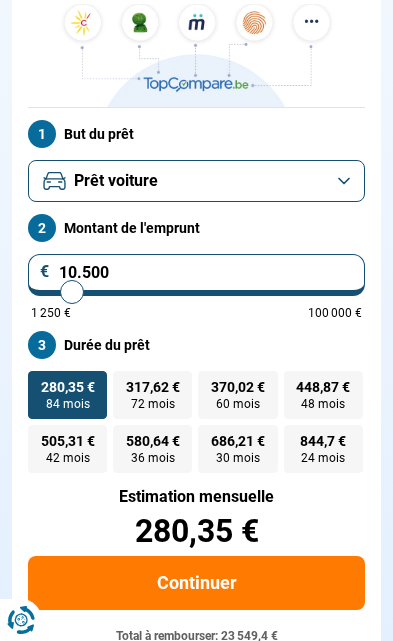 type on "10750" 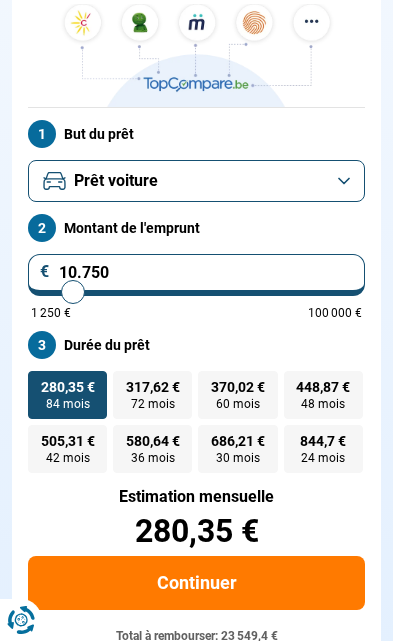type on "11.000" 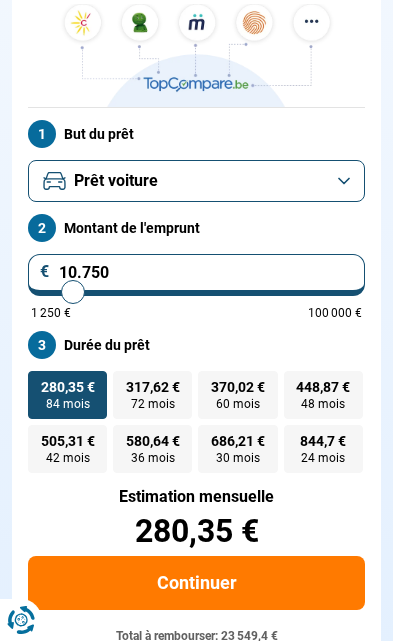 type on "11000" 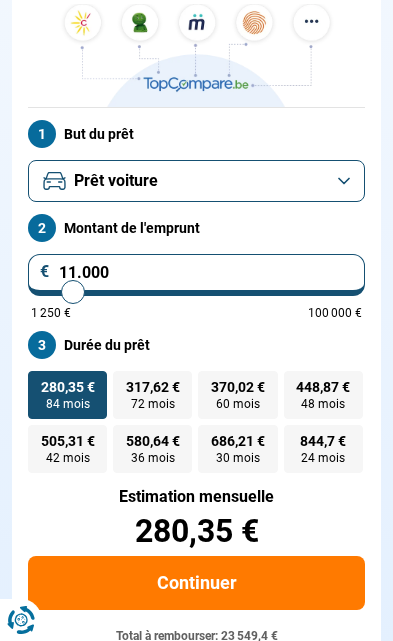 type on "11.500" 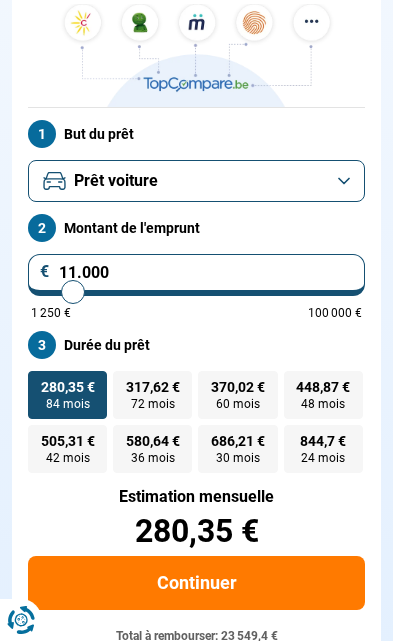 type on "11500" 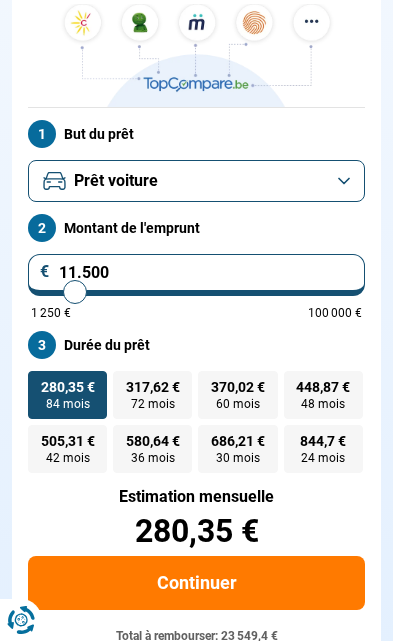 type on "11.750" 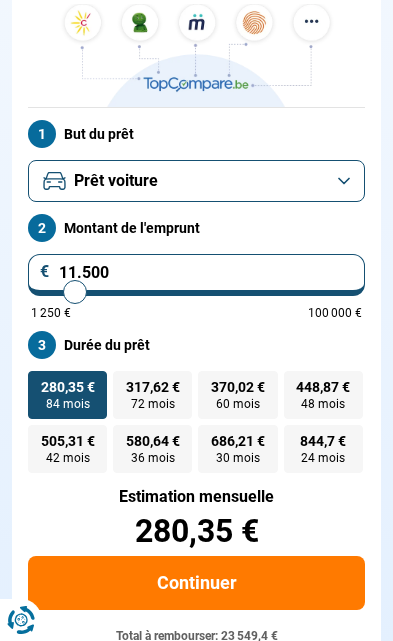 type on "11750" 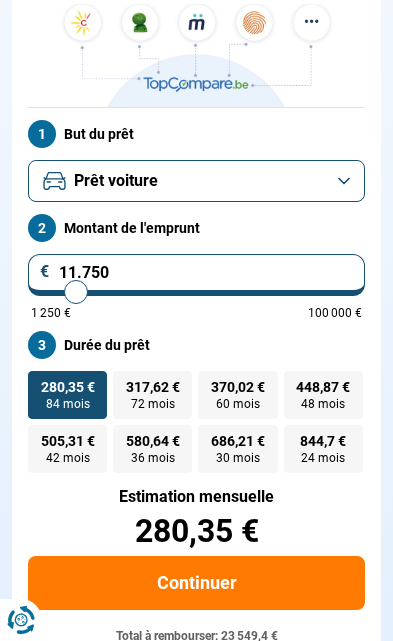 type on "12.000" 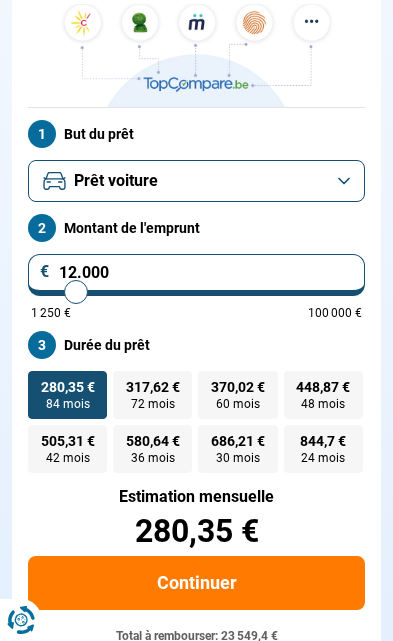 type on "12000" 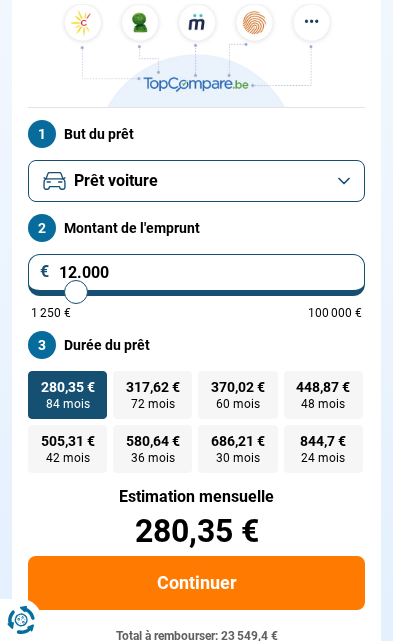 radio on "true" 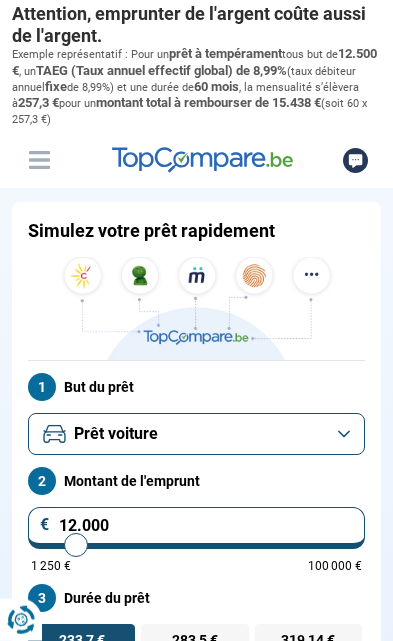 scroll, scrollTop: 0, scrollLeft: 0, axis: both 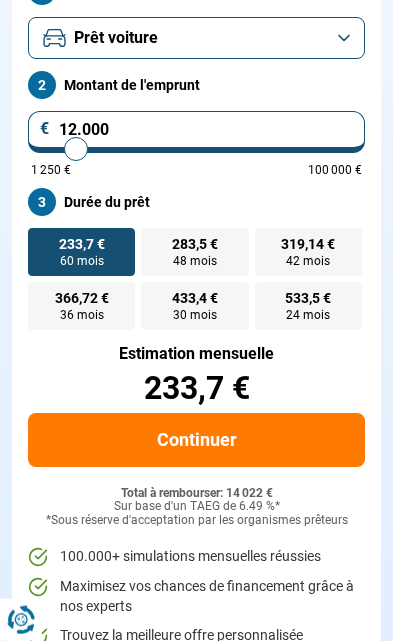 click on "Continuer" at bounding box center [196, 440] 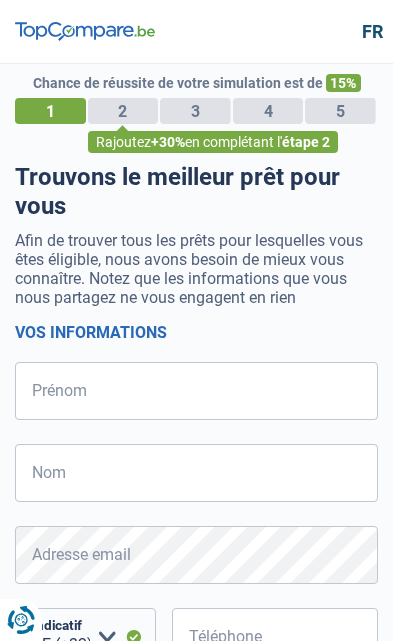 select on "32" 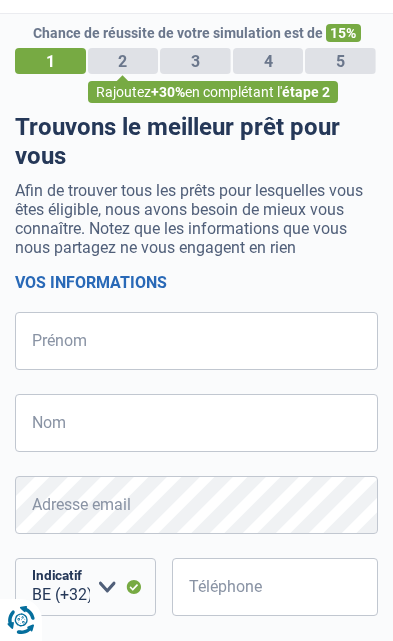 scroll, scrollTop: 0, scrollLeft: 0, axis: both 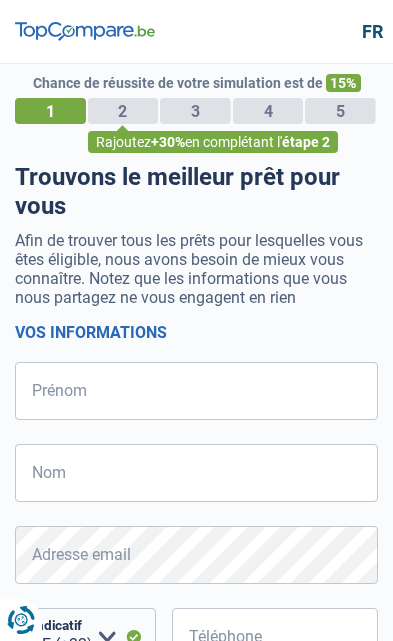 click on "Formulaire sécurisé
fr" at bounding box center (196, 32) 